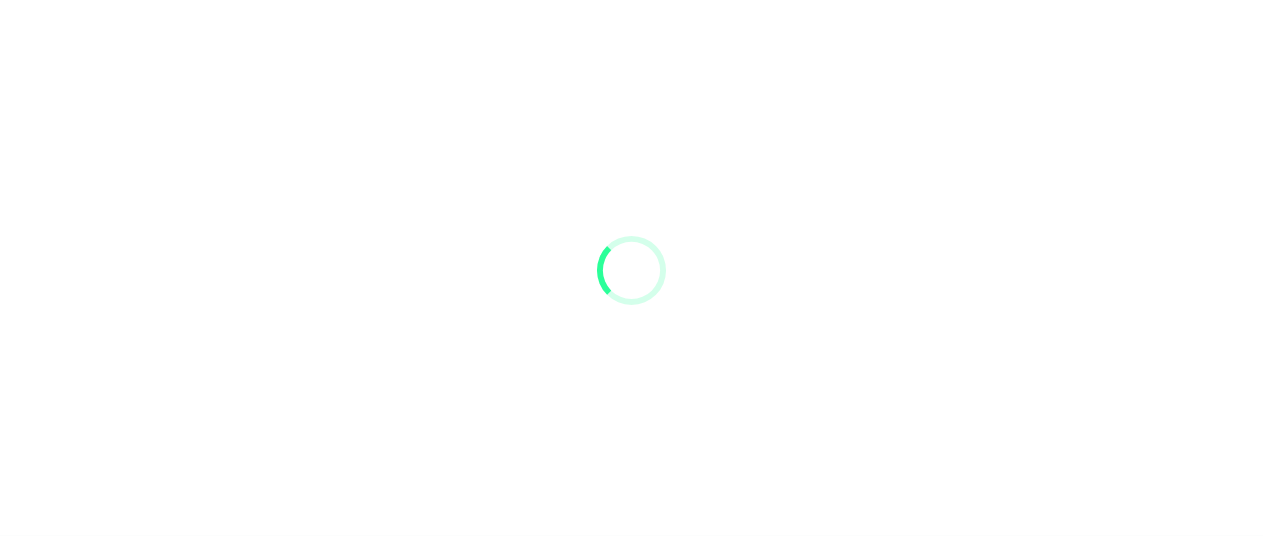 scroll, scrollTop: 0, scrollLeft: 0, axis: both 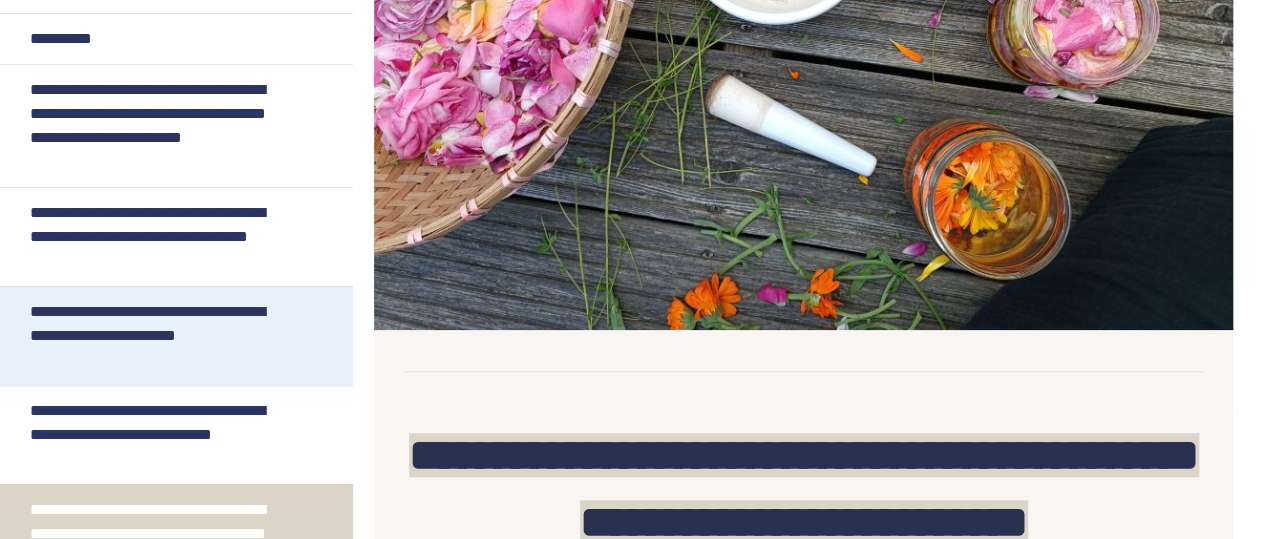 click on "**********" at bounding box center [160, 336] 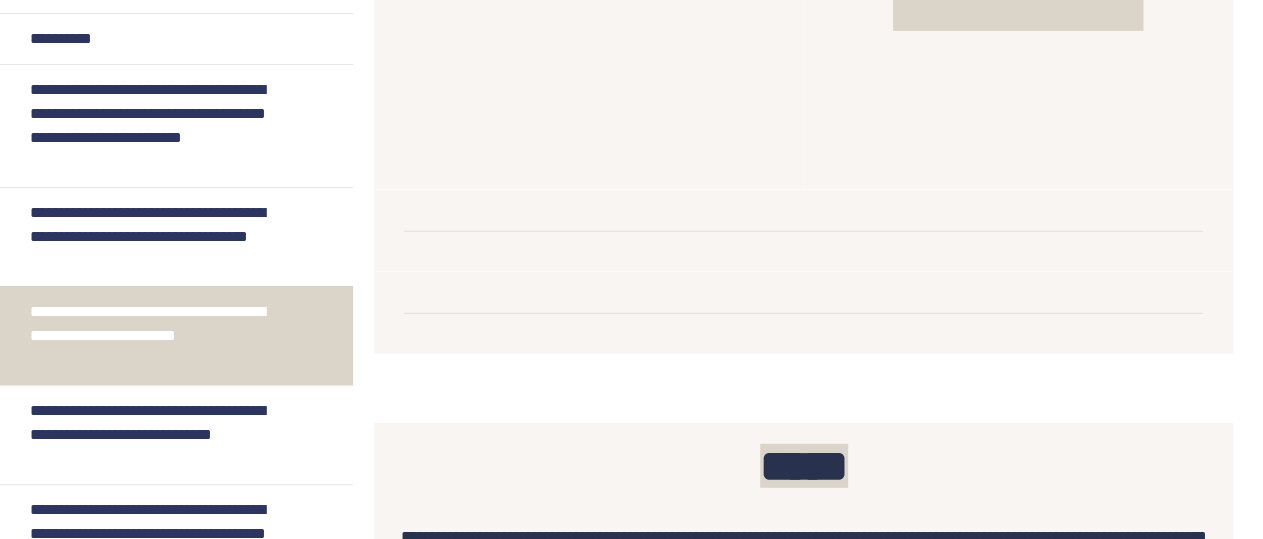 scroll, scrollTop: 2558, scrollLeft: 0, axis: vertical 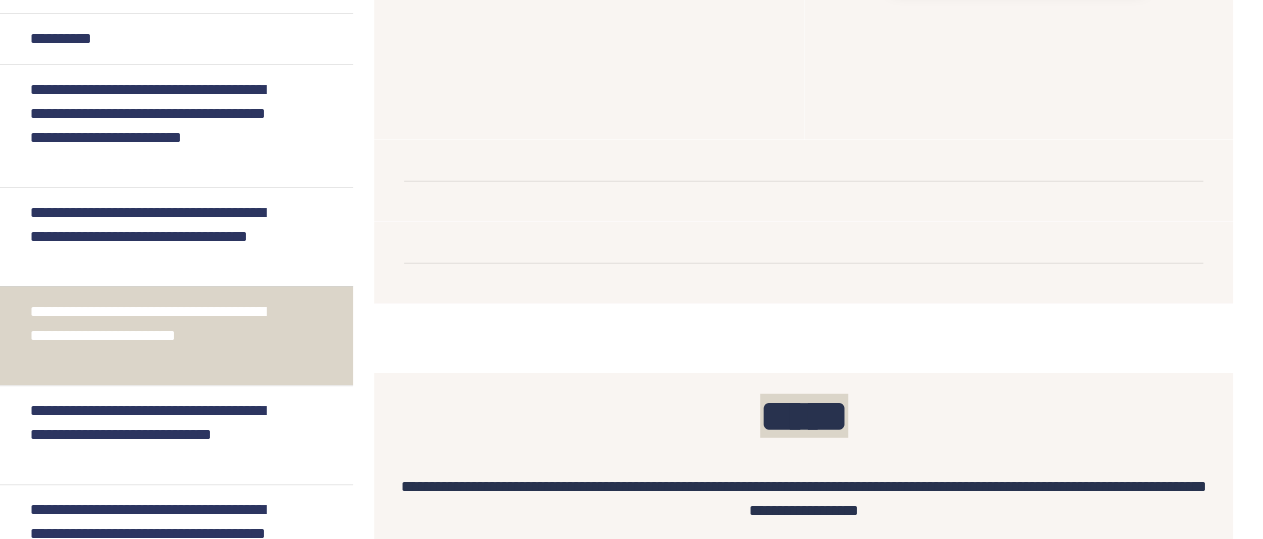 click on "**********" at bounding box center (1018, -83) 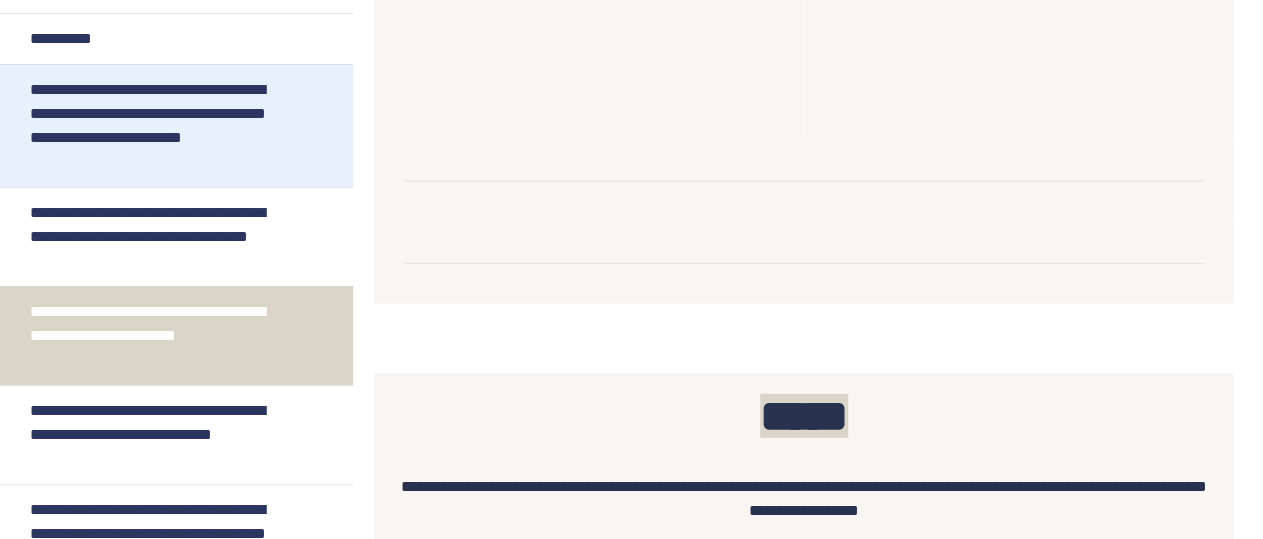 click on "**********" at bounding box center (160, 126) 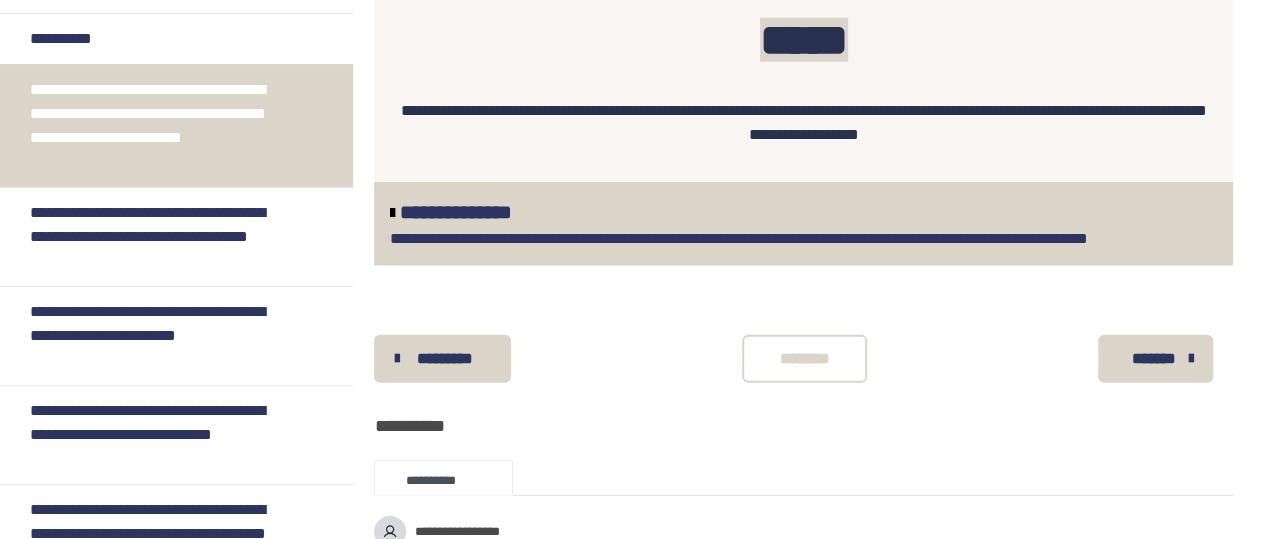 scroll, scrollTop: 2558, scrollLeft: 0, axis: vertical 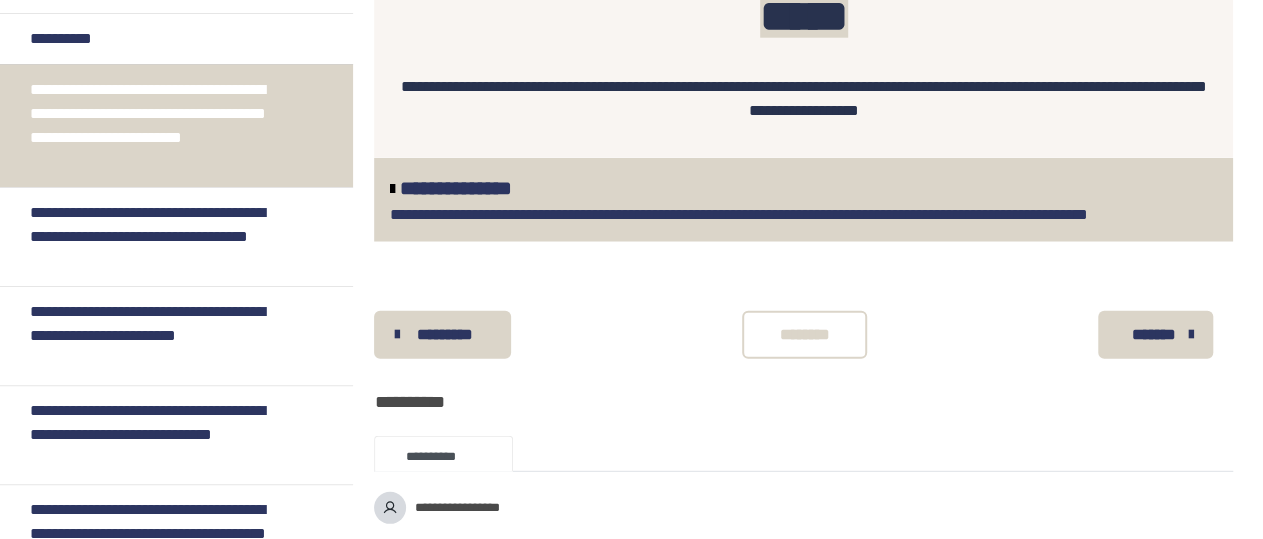 click on "*******" at bounding box center (1155, 335) 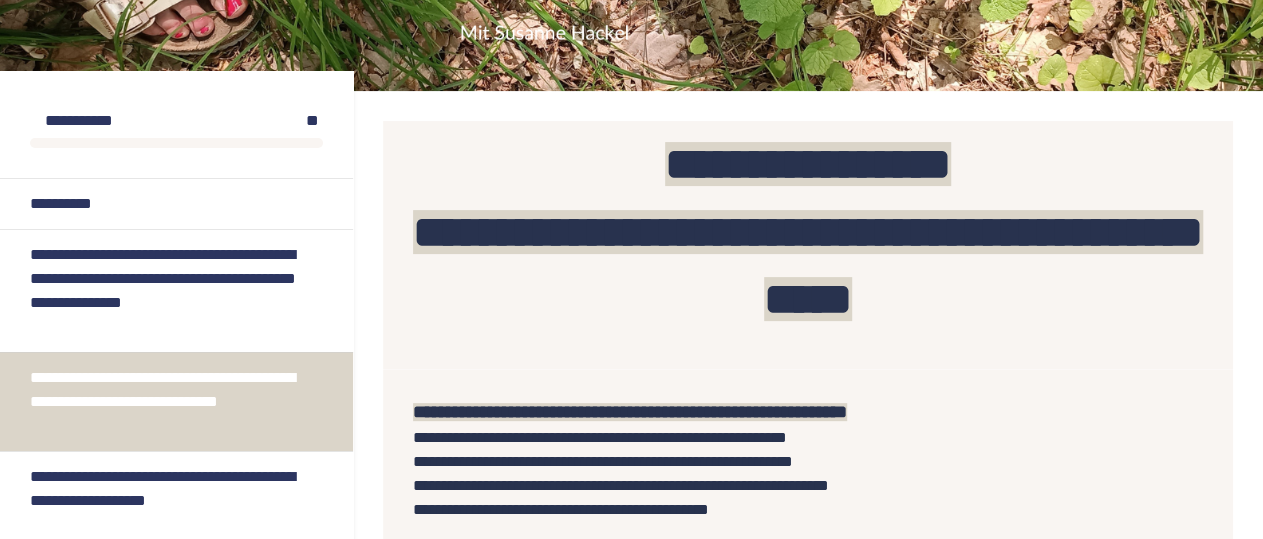 scroll, scrollTop: 208, scrollLeft: 0, axis: vertical 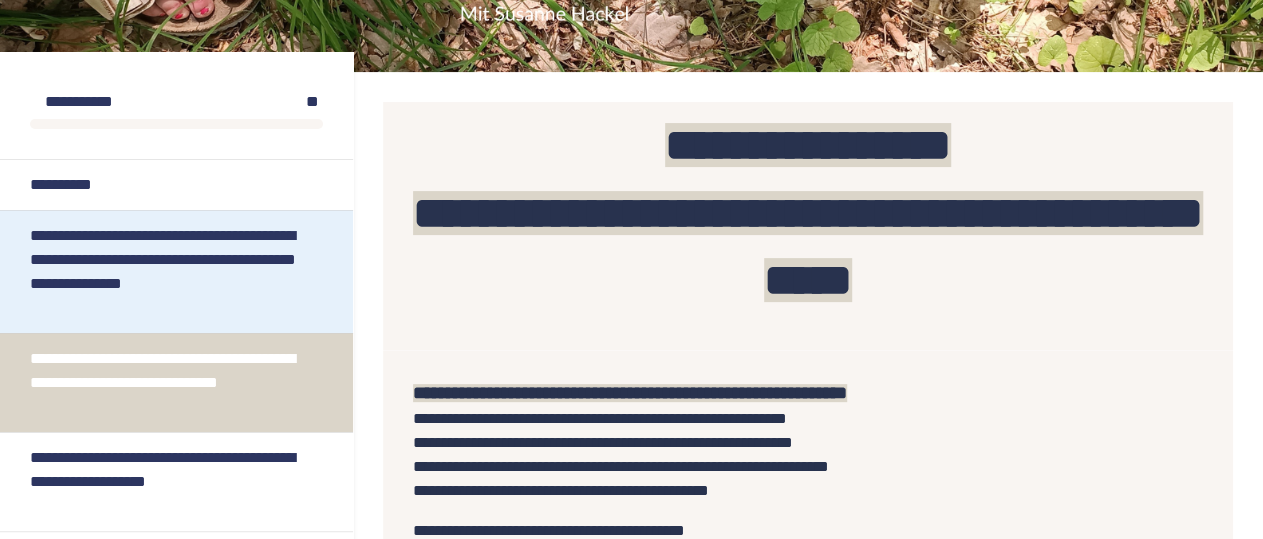 click on "**********" at bounding box center [168, 272] 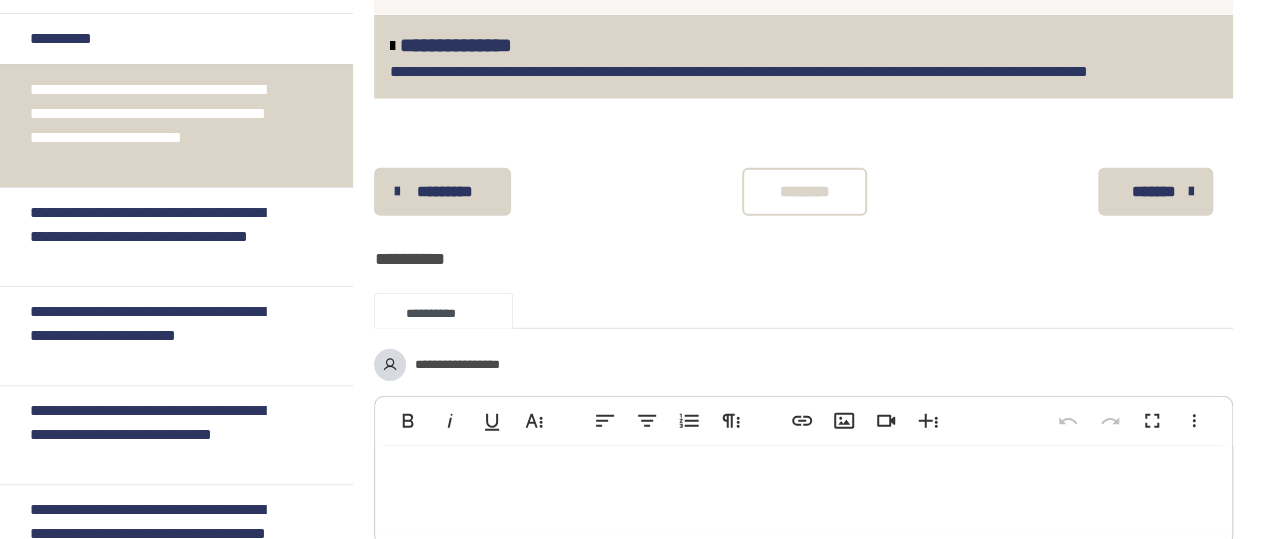 scroll, scrollTop: 2704, scrollLeft: 0, axis: vertical 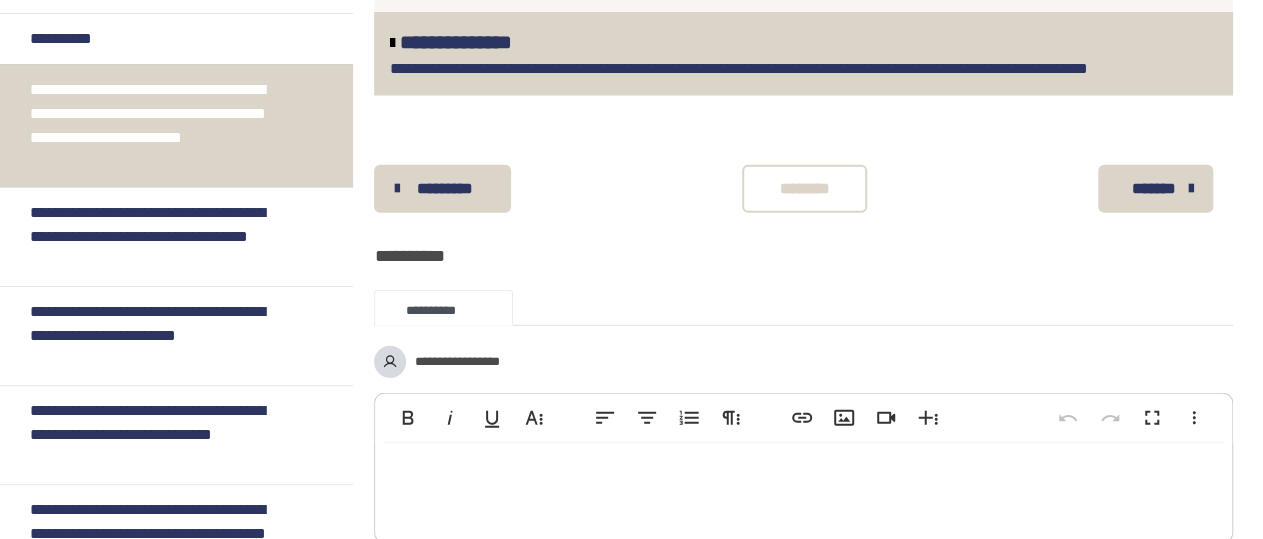click on "*******" at bounding box center (1153, 189) 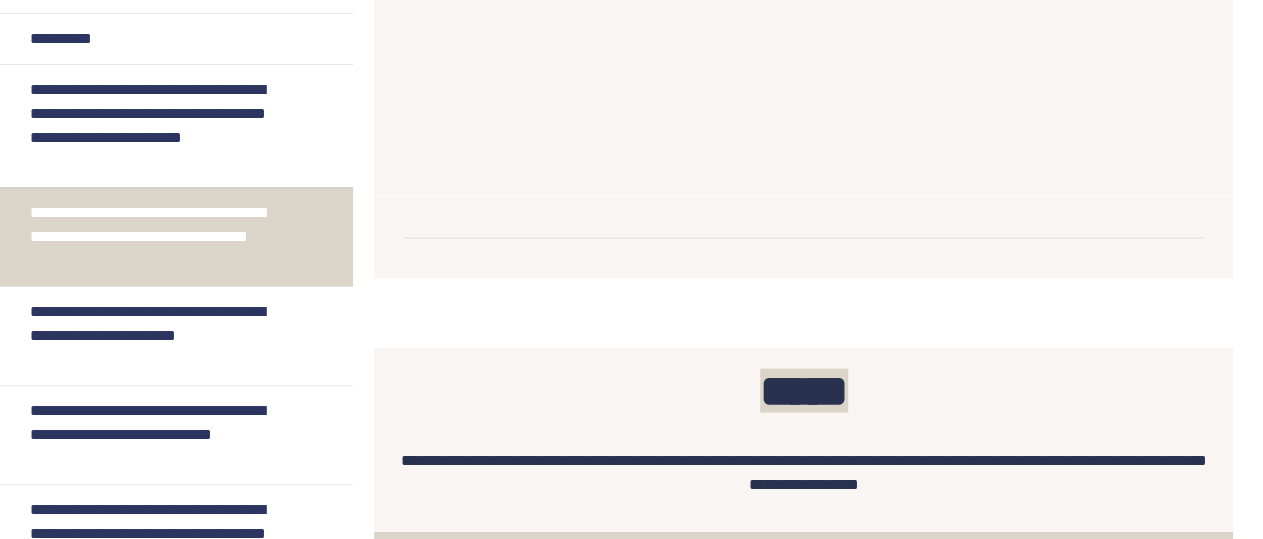 scroll, scrollTop: 1872, scrollLeft: 0, axis: vertical 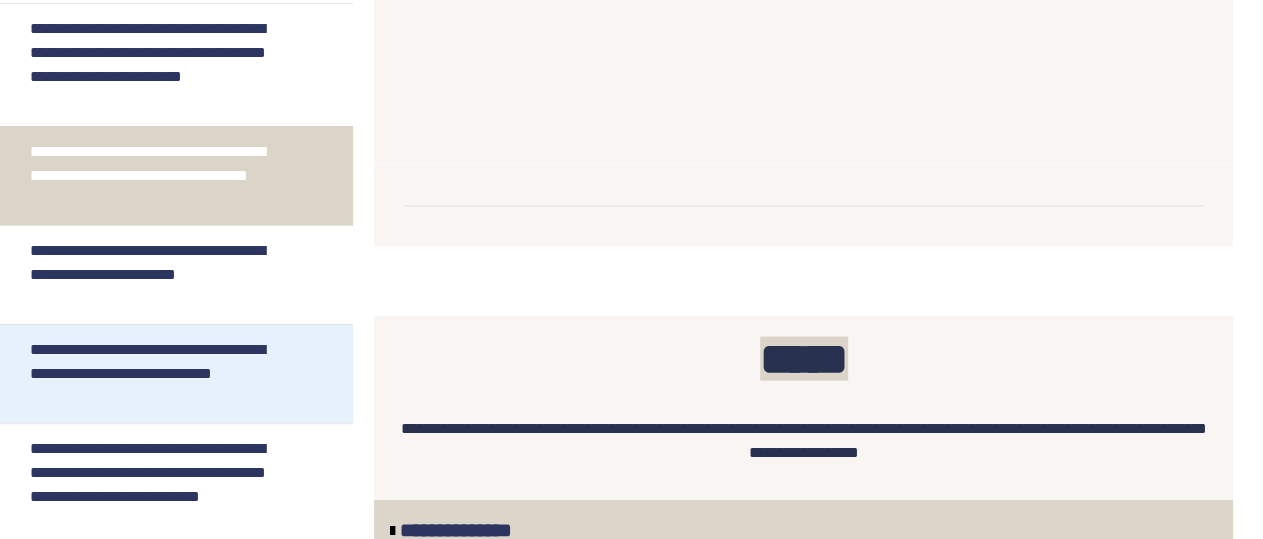 click on "**********" at bounding box center (160, 374) 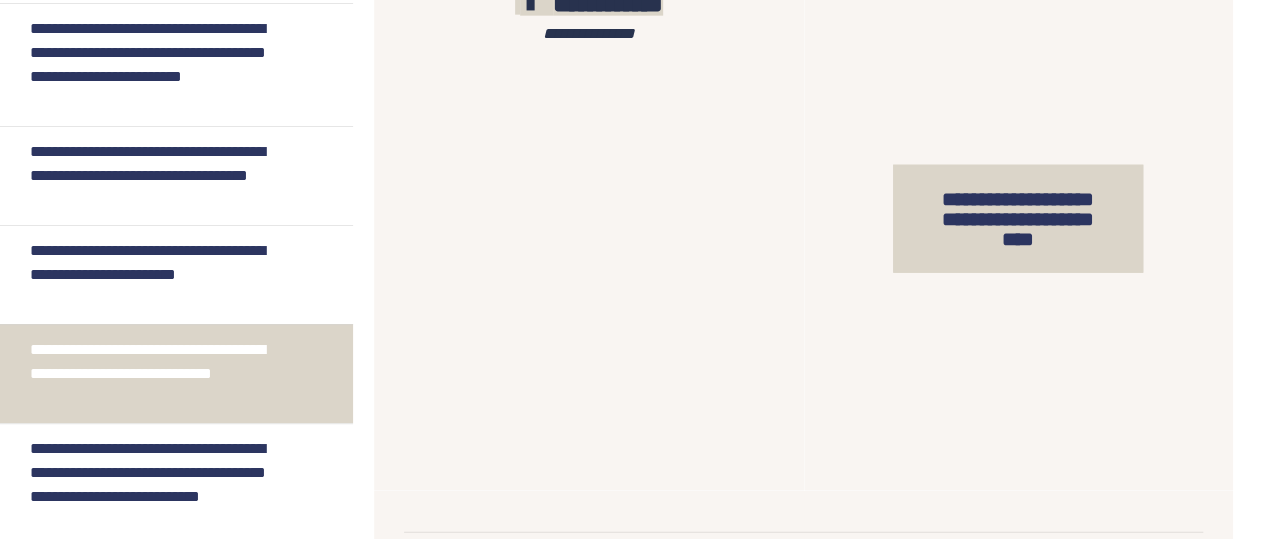 scroll, scrollTop: 2454, scrollLeft: 0, axis: vertical 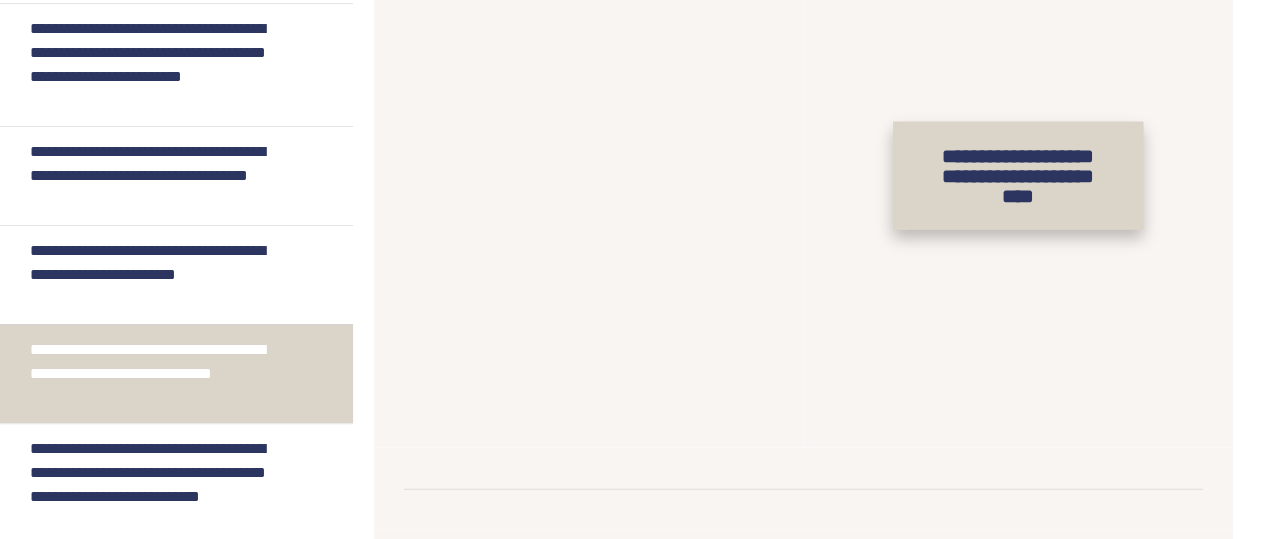 click on "**********" at bounding box center [1018, 176] 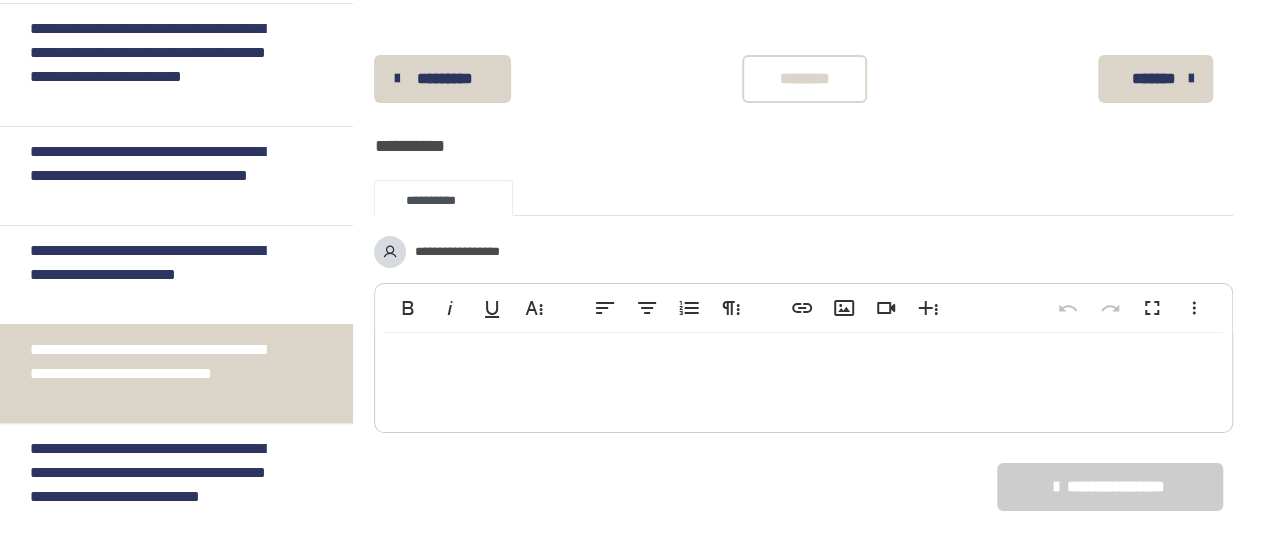 scroll, scrollTop: 3390, scrollLeft: 0, axis: vertical 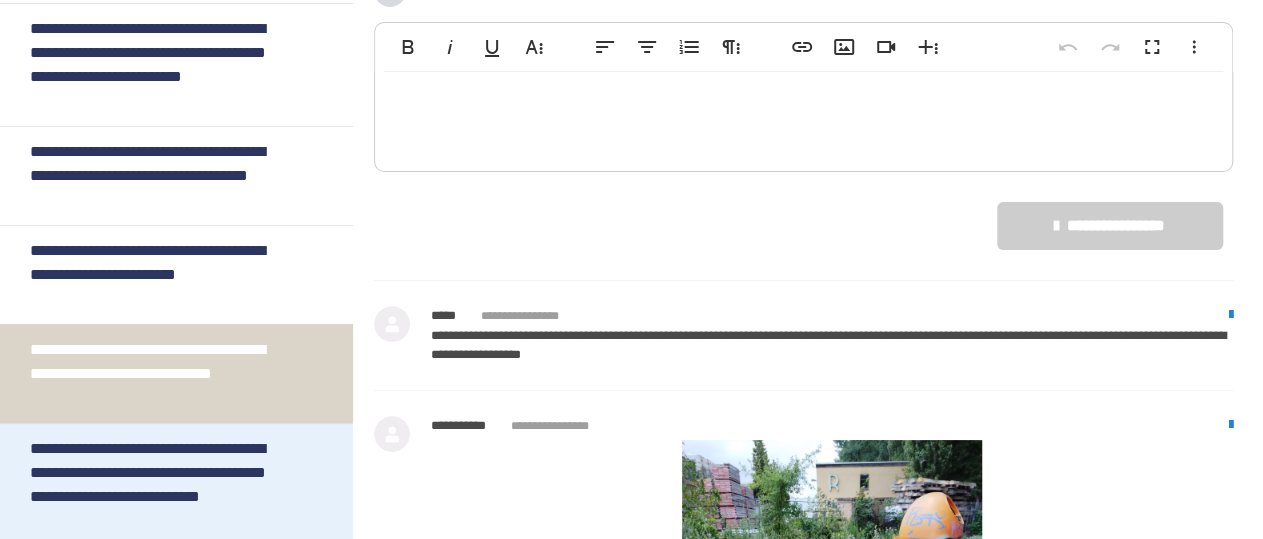 click on "**********" at bounding box center (160, 485) 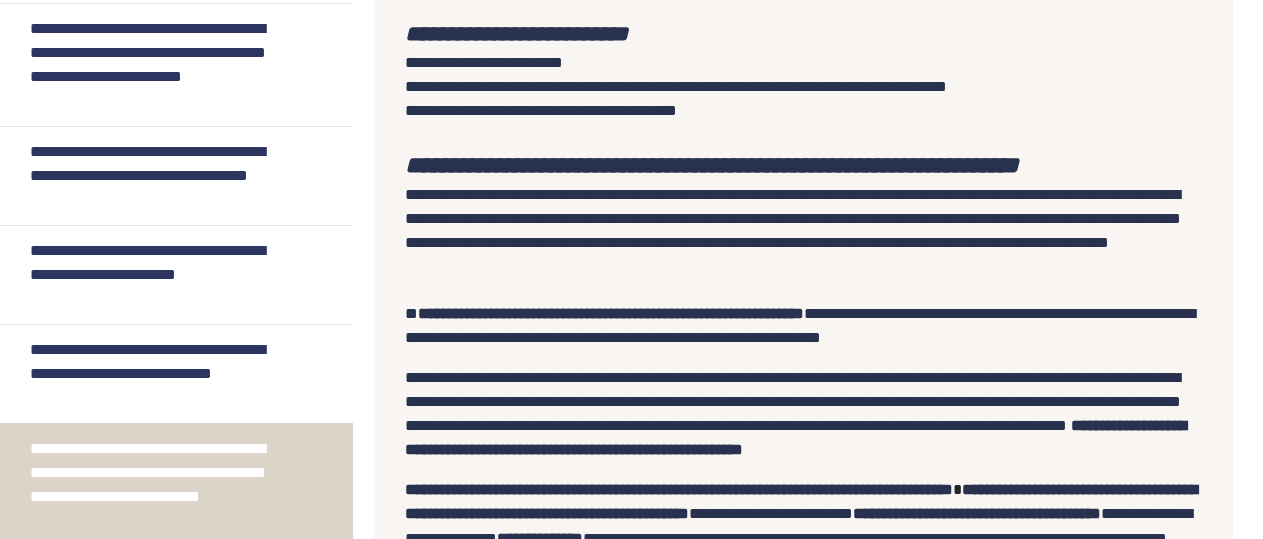 scroll, scrollTop: 1414, scrollLeft: 0, axis: vertical 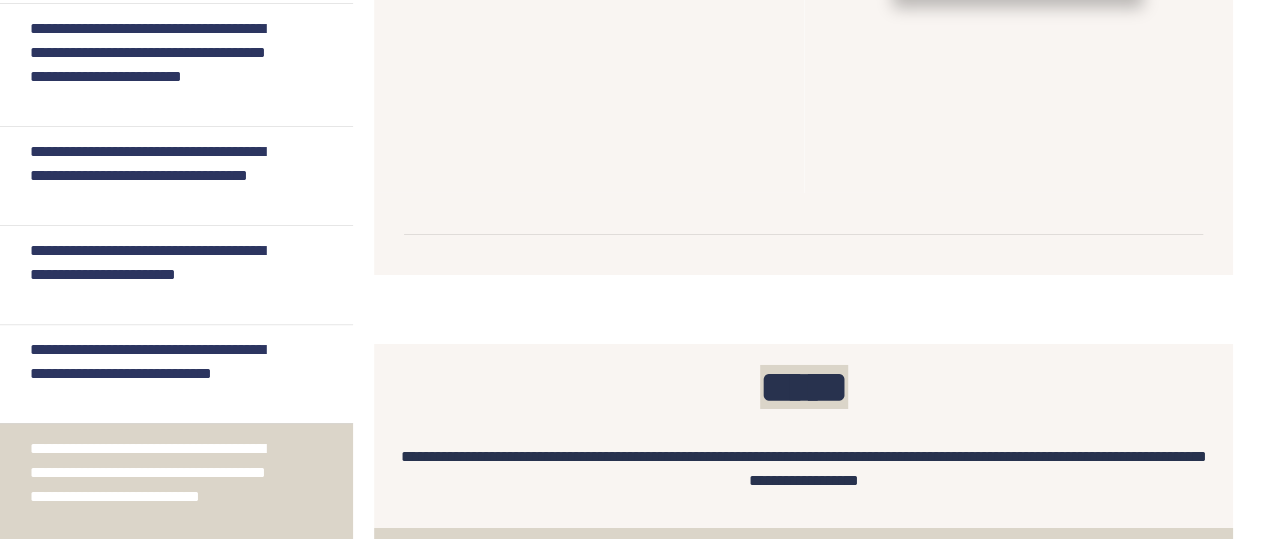 click on "**********" at bounding box center (1018, -64) 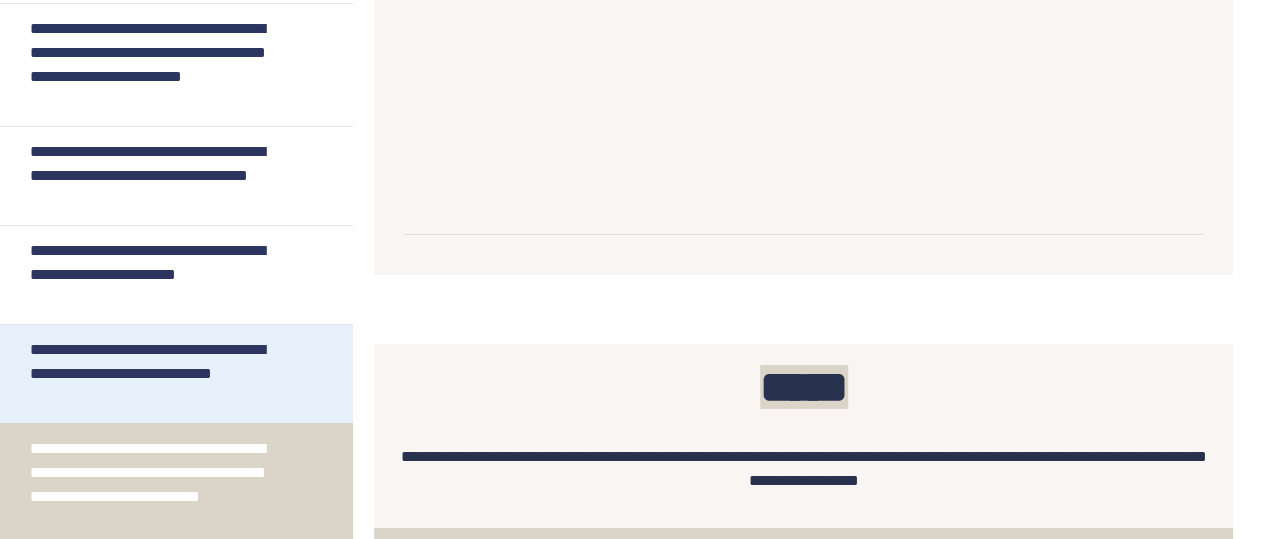 click on "**********" at bounding box center (160, 374) 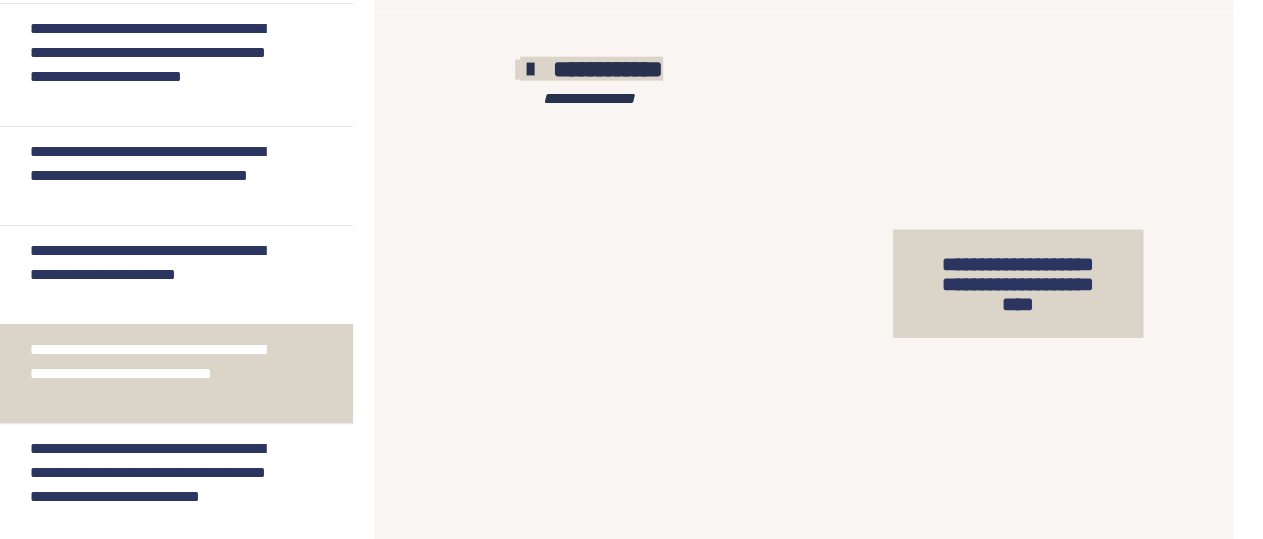 scroll, scrollTop: 2350, scrollLeft: 0, axis: vertical 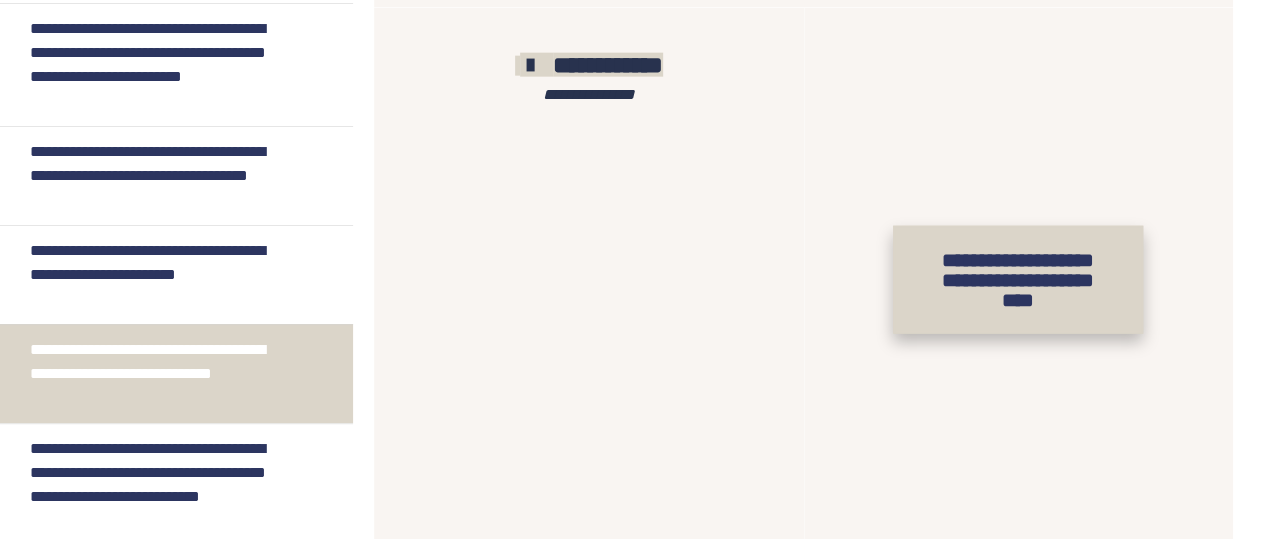 click on "**********" at bounding box center [1018, 280] 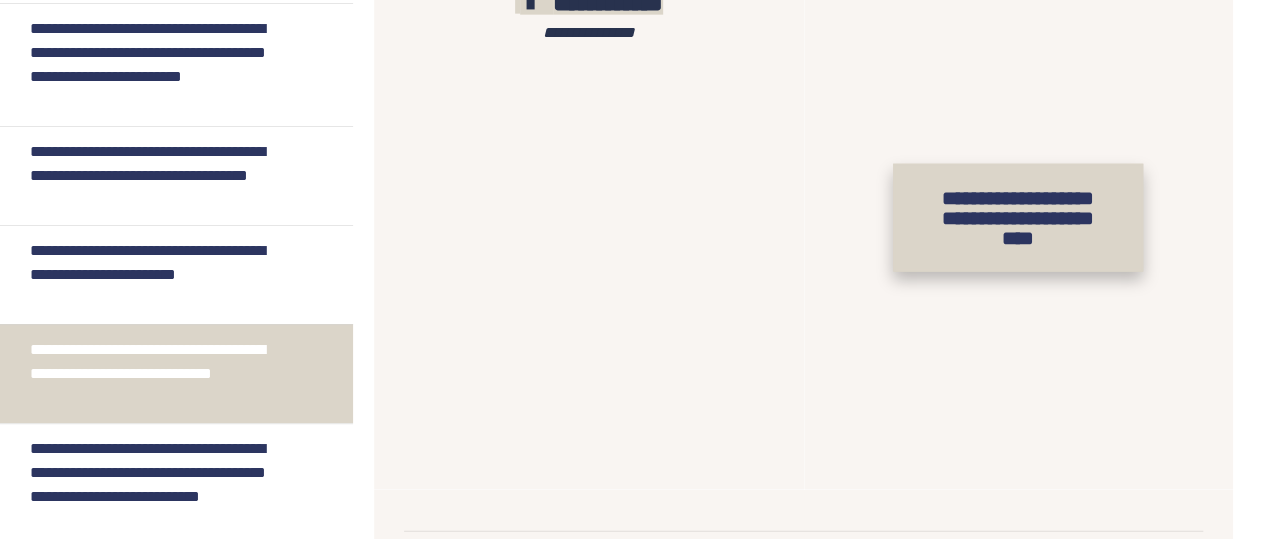 scroll, scrollTop: 2454, scrollLeft: 0, axis: vertical 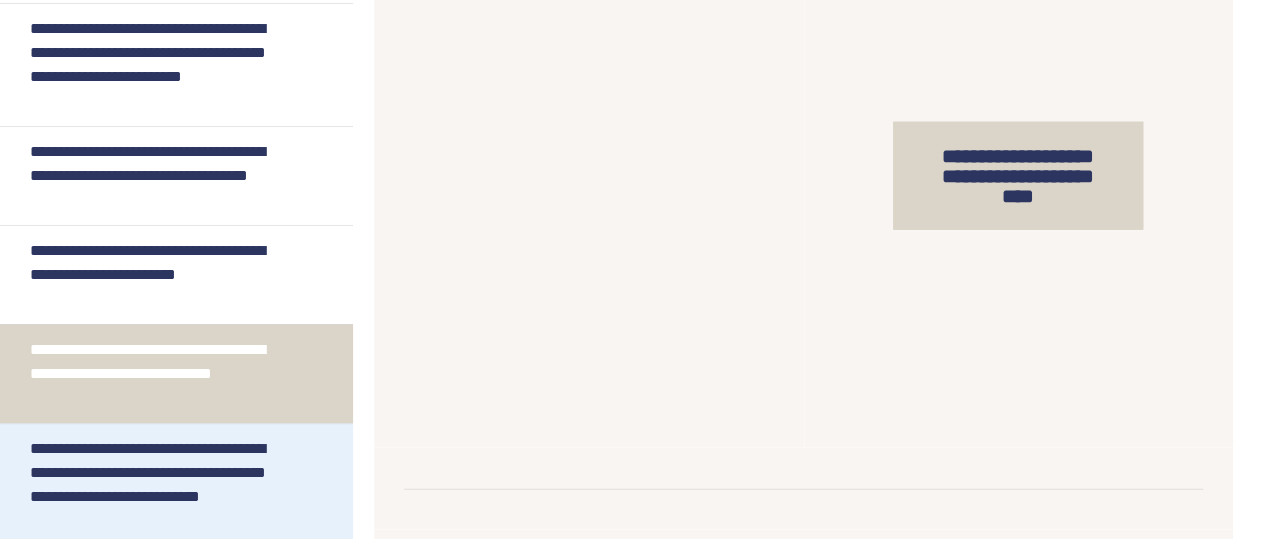 click on "**********" at bounding box center [160, 485] 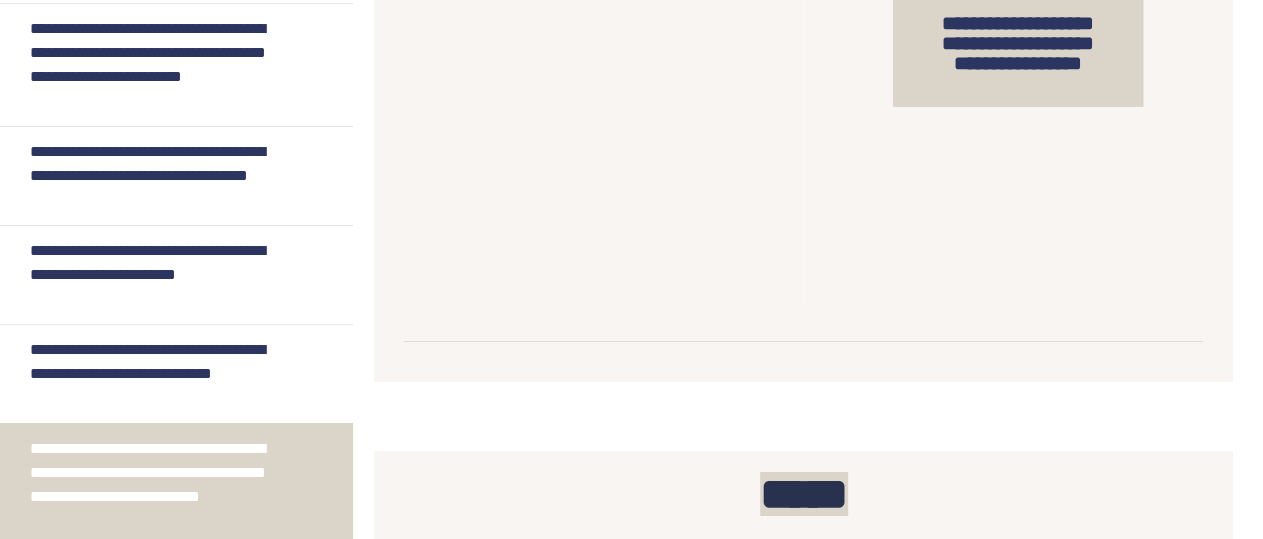 scroll, scrollTop: 3182, scrollLeft: 0, axis: vertical 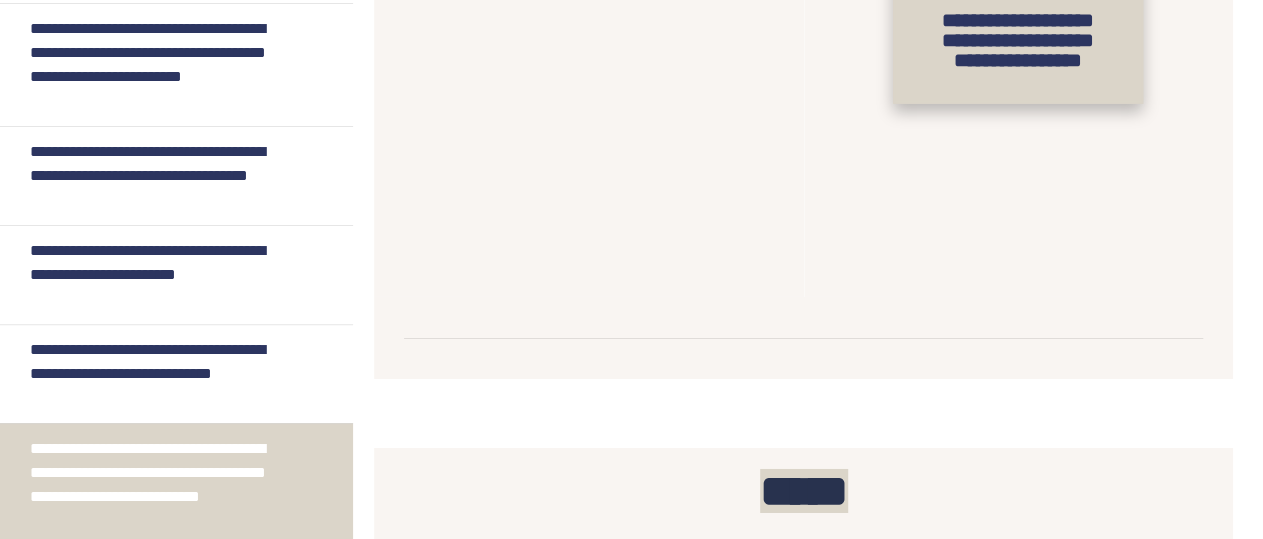 click on "**********" at bounding box center (1018, 40) 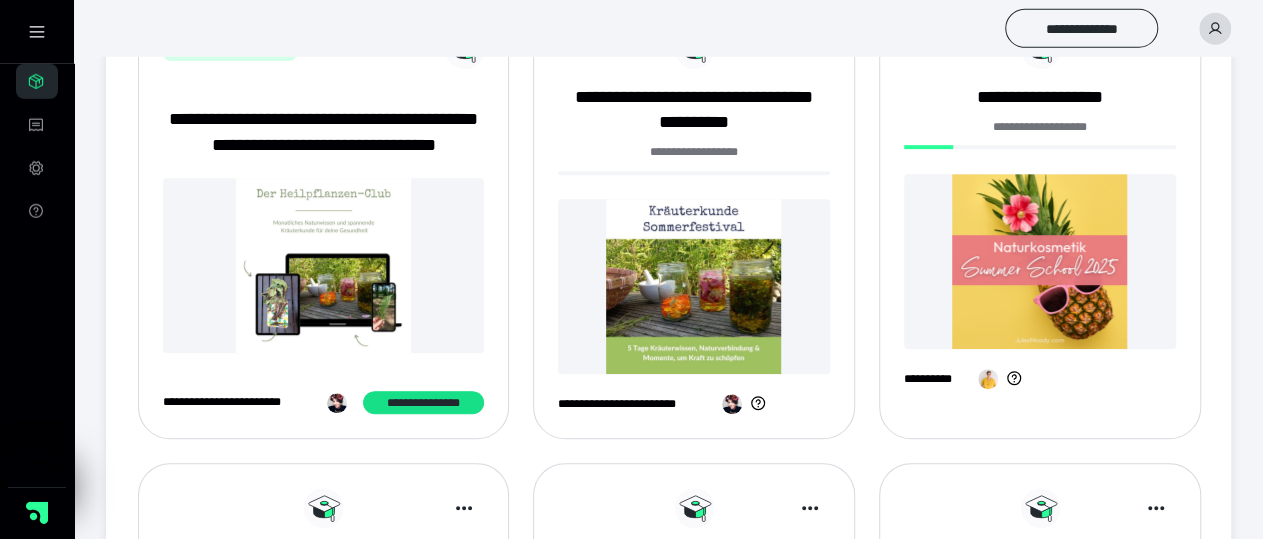 scroll, scrollTop: 416, scrollLeft: 0, axis: vertical 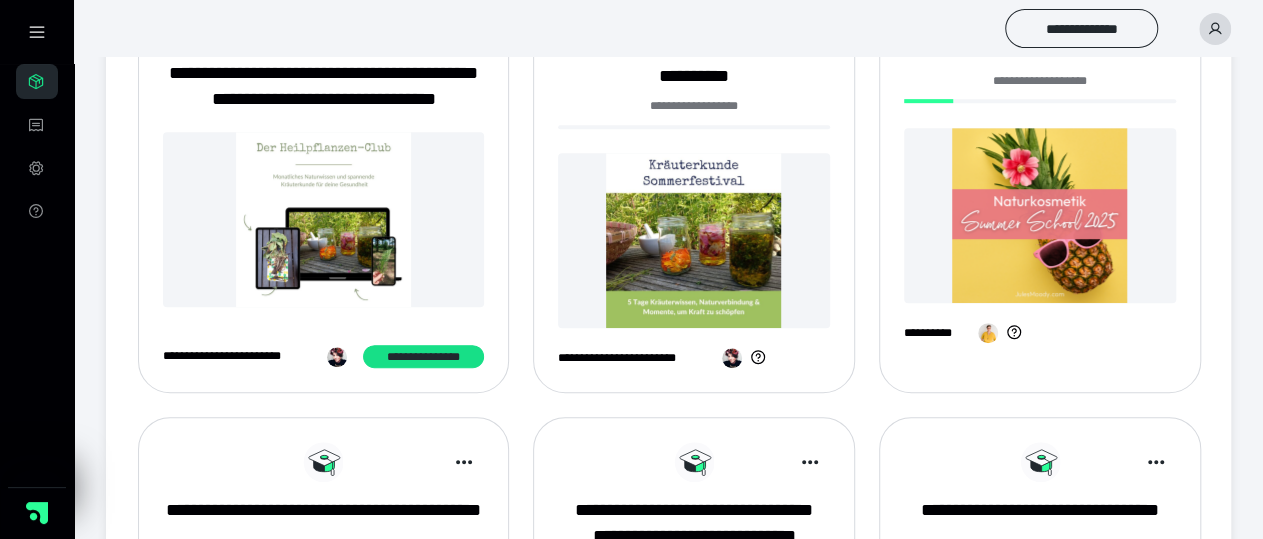 click at bounding box center [694, 240] 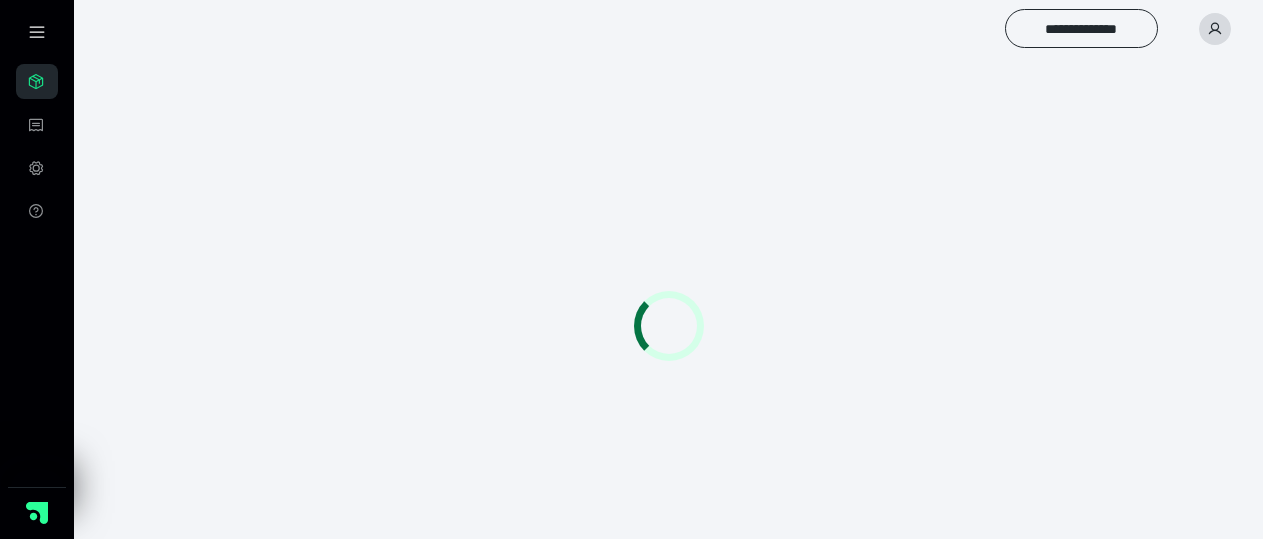 scroll, scrollTop: 0, scrollLeft: 0, axis: both 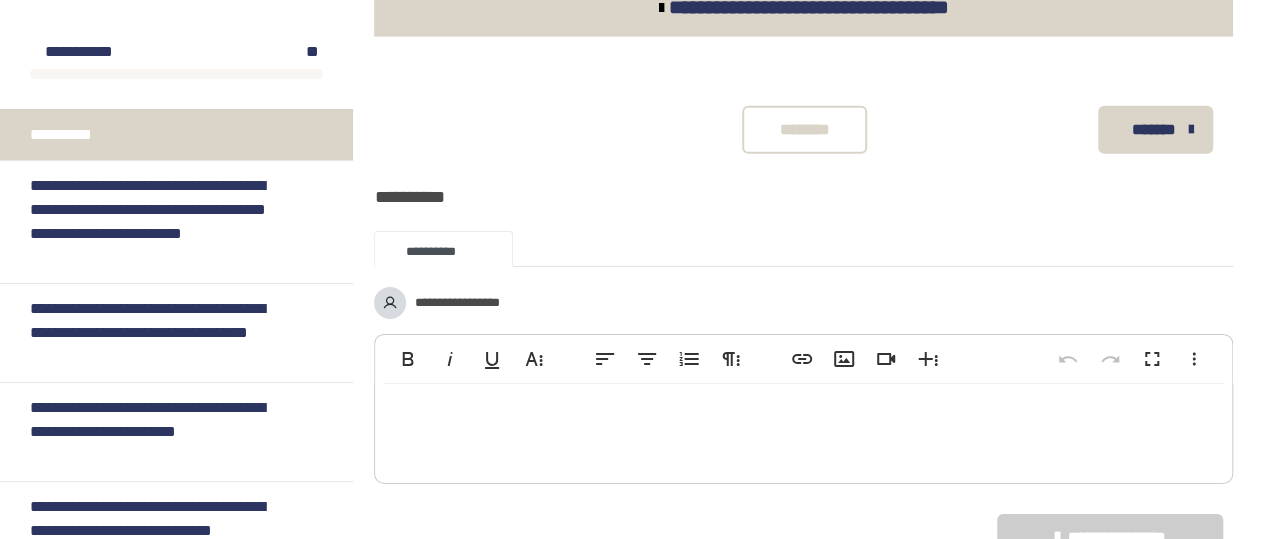 click on "*******" at bounding box center [1153, 130] 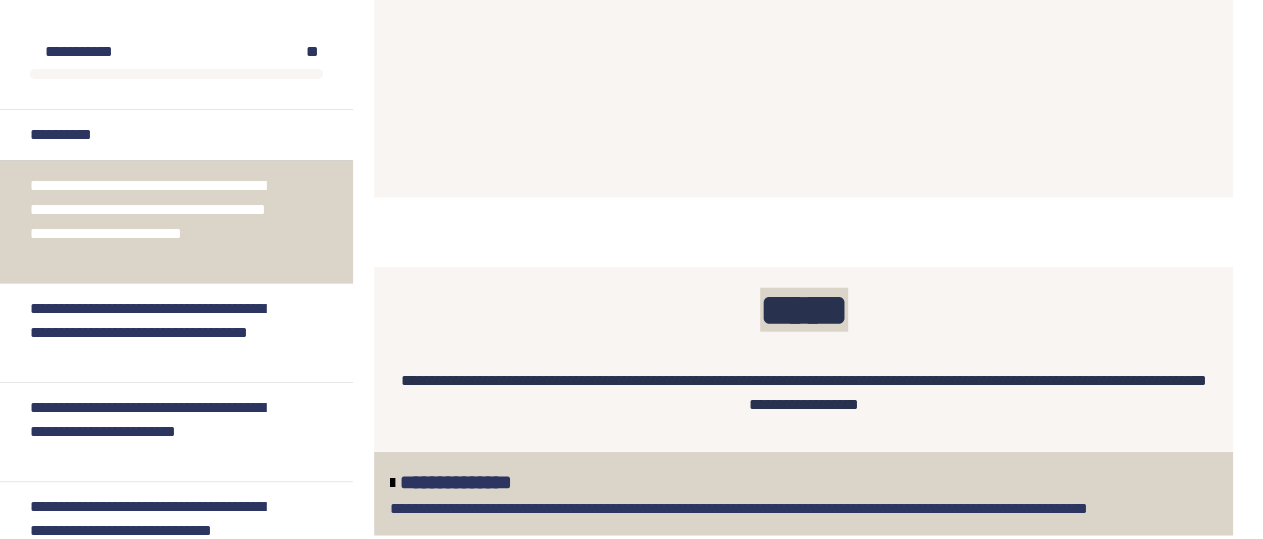 scroll, scrollTop: 2318, scrollLeft: 0, axis: vertical 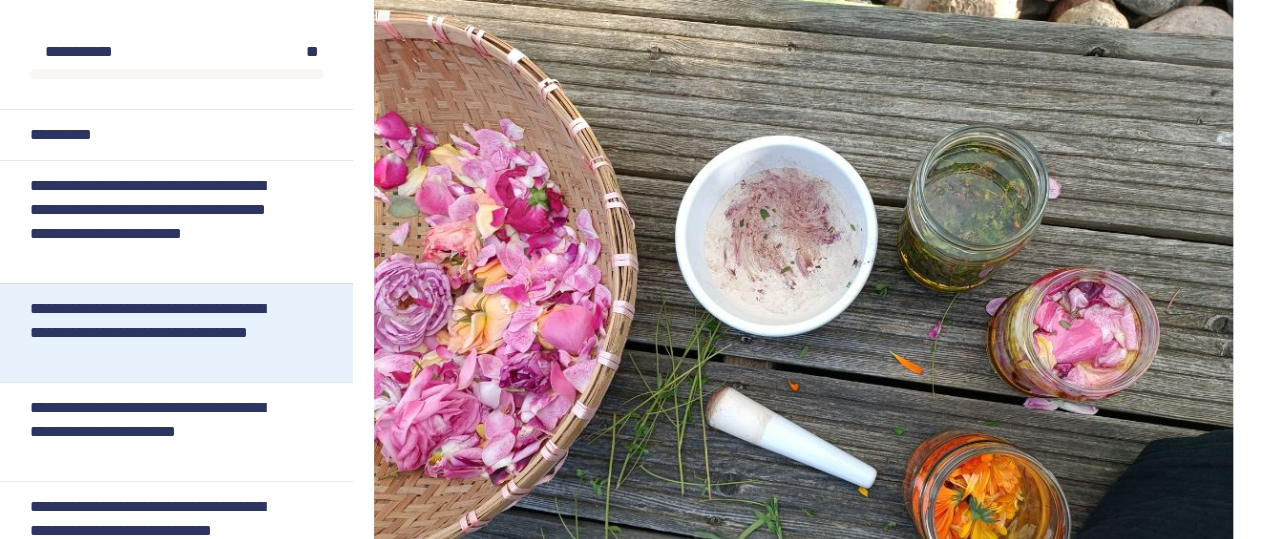 click on "**********" at bounding box center [160, 333] 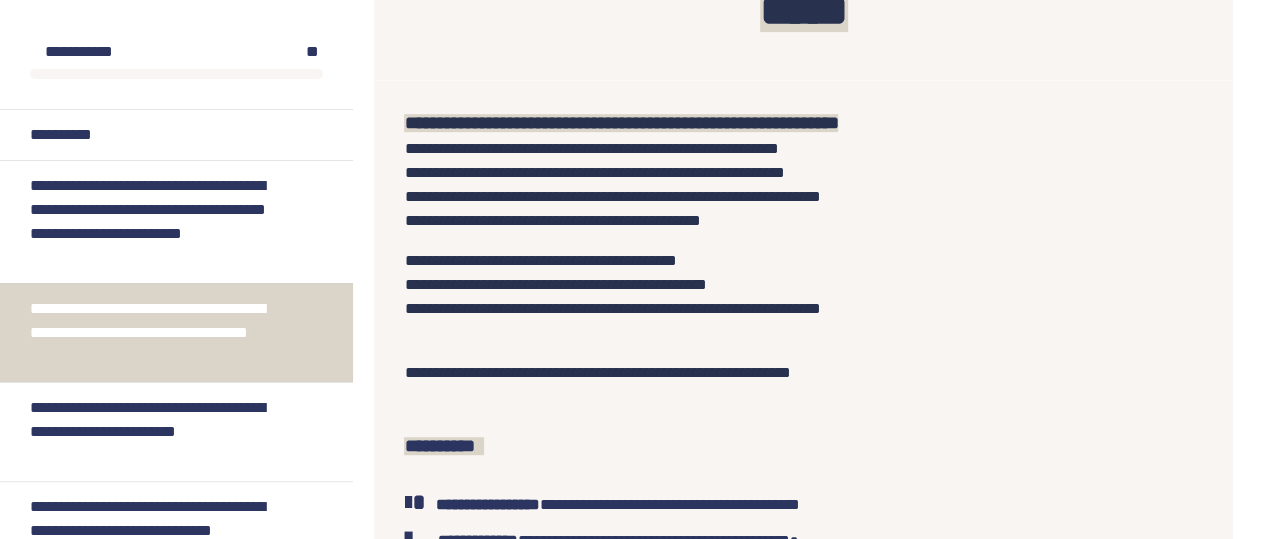 scroll, scrollTop: 62, scrollLeft: 0, axis: vertical 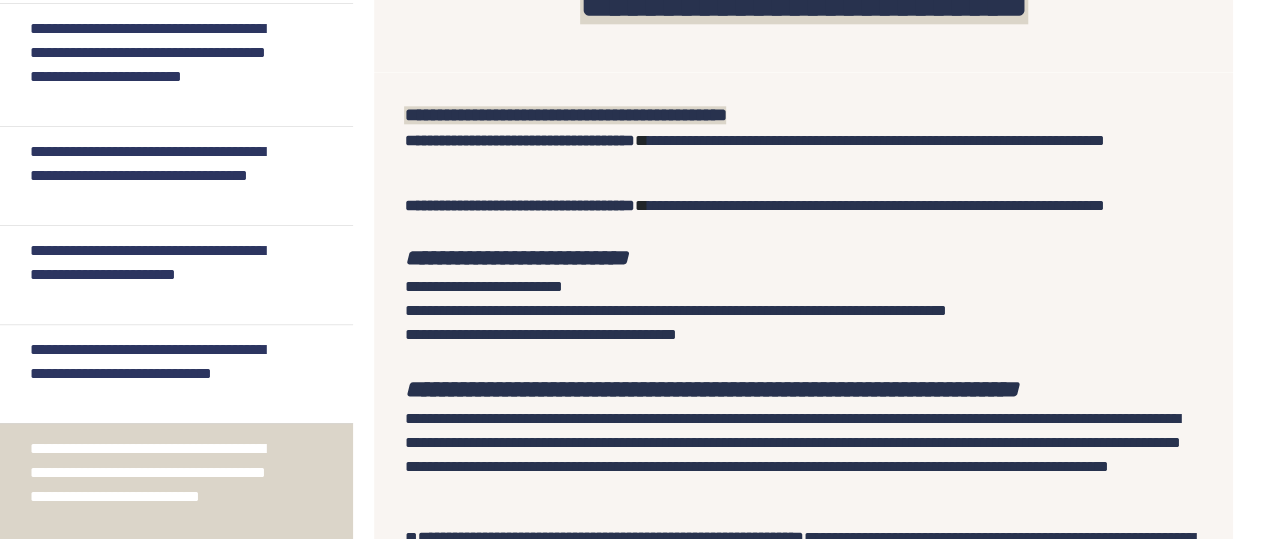 click on "**********" at bounding box center (160, 485) 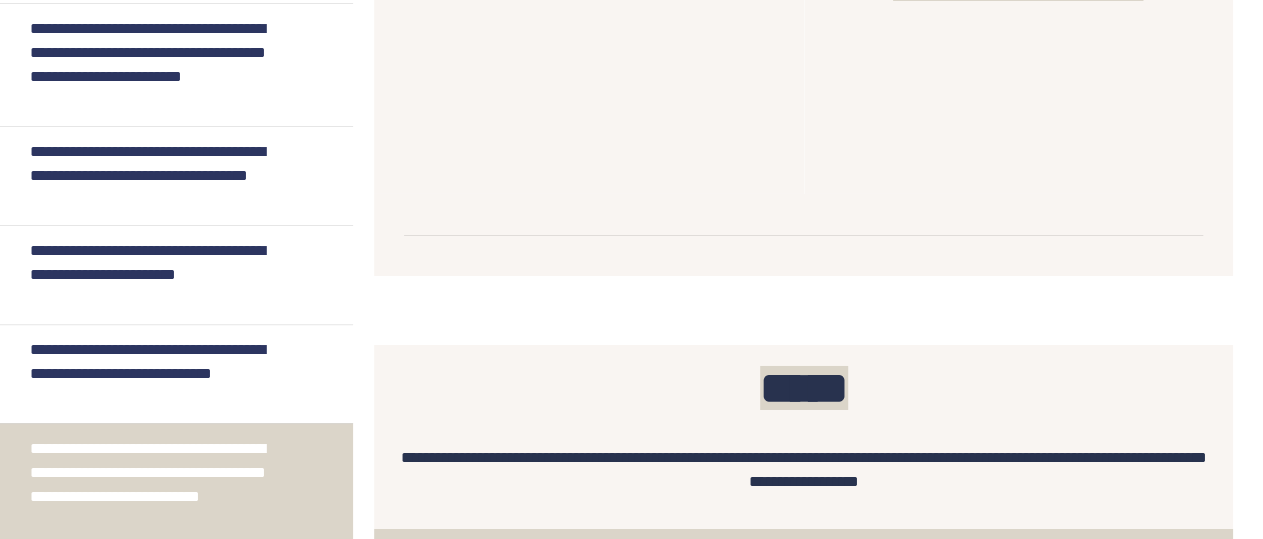 scroll, scrollTop: 3286, scrollLeft: 0, axis: vertical 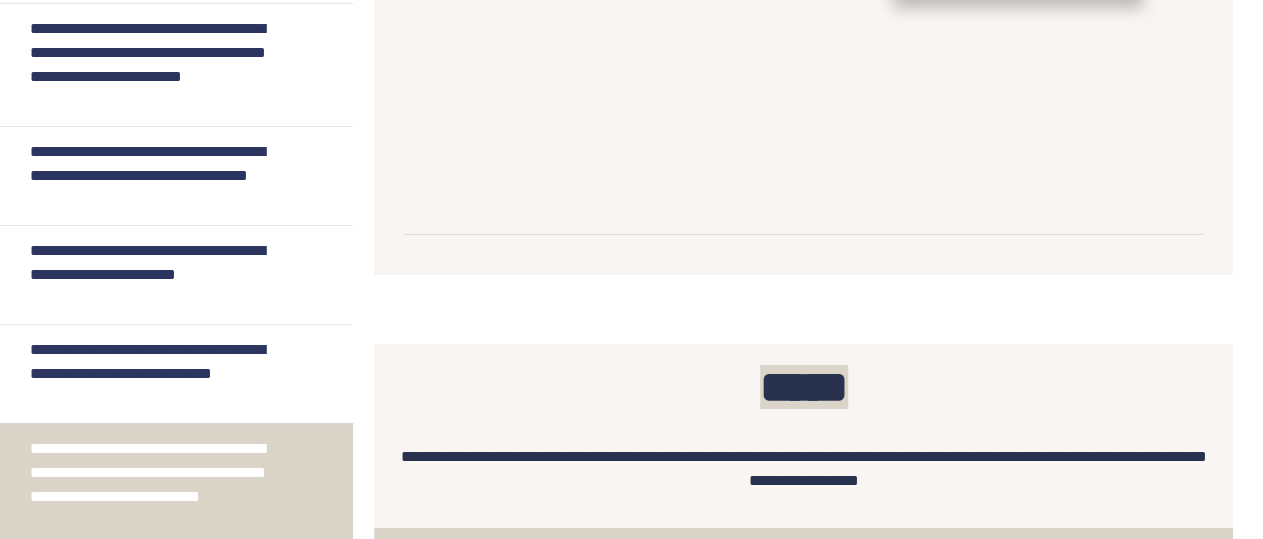 click on "**********" at bounding box center [1018, -64] 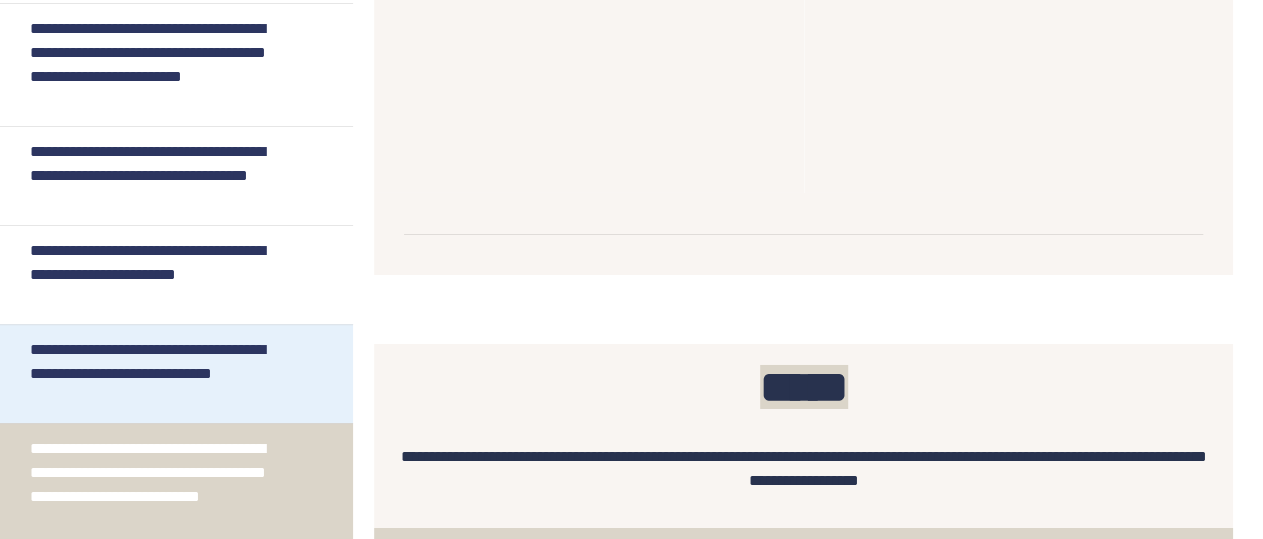 click on "**********" at bounding box center [160, 374] 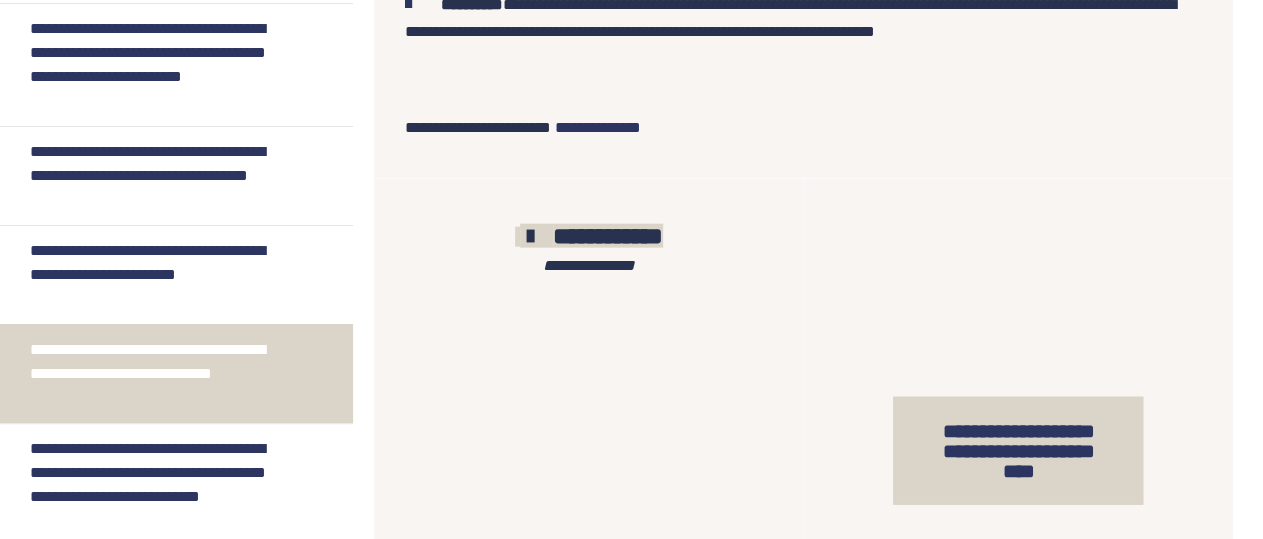 scroll, scrollTop: 2350, scrollLeft: 0, axis: vertical 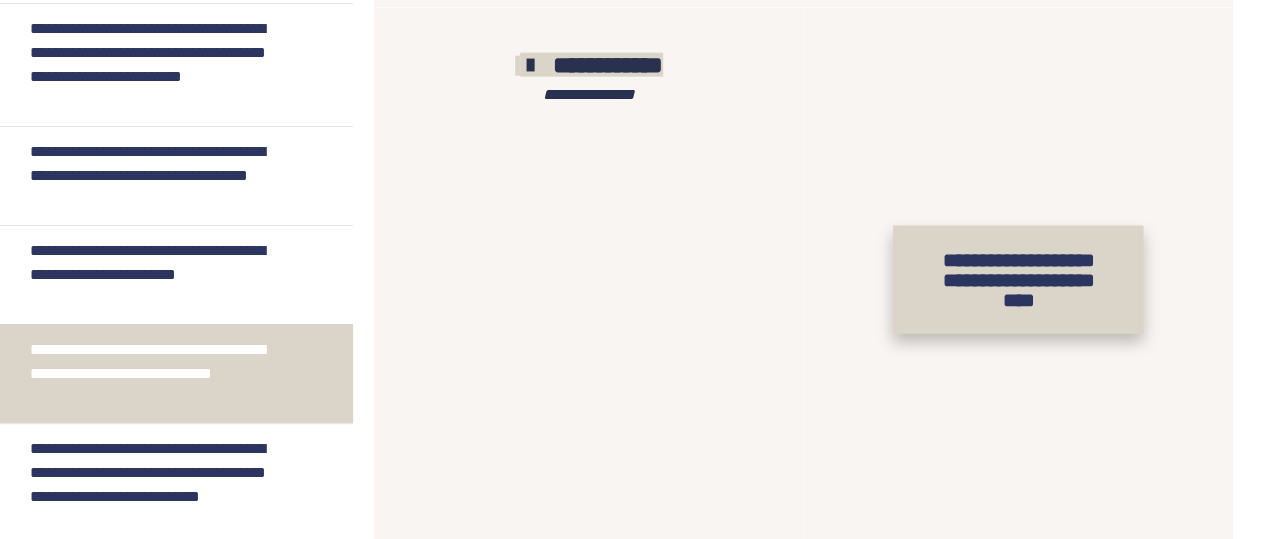 click on "**********" at bounding box center [1018, 280] 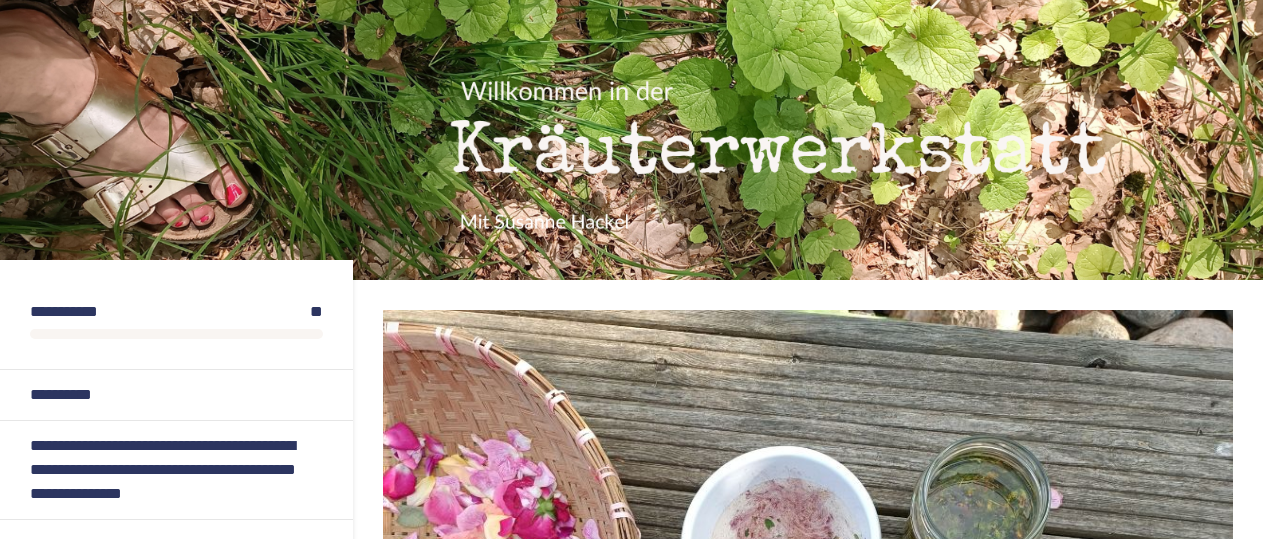 scroll, scrollTop: 0, scrollLeft: 0, axis: both 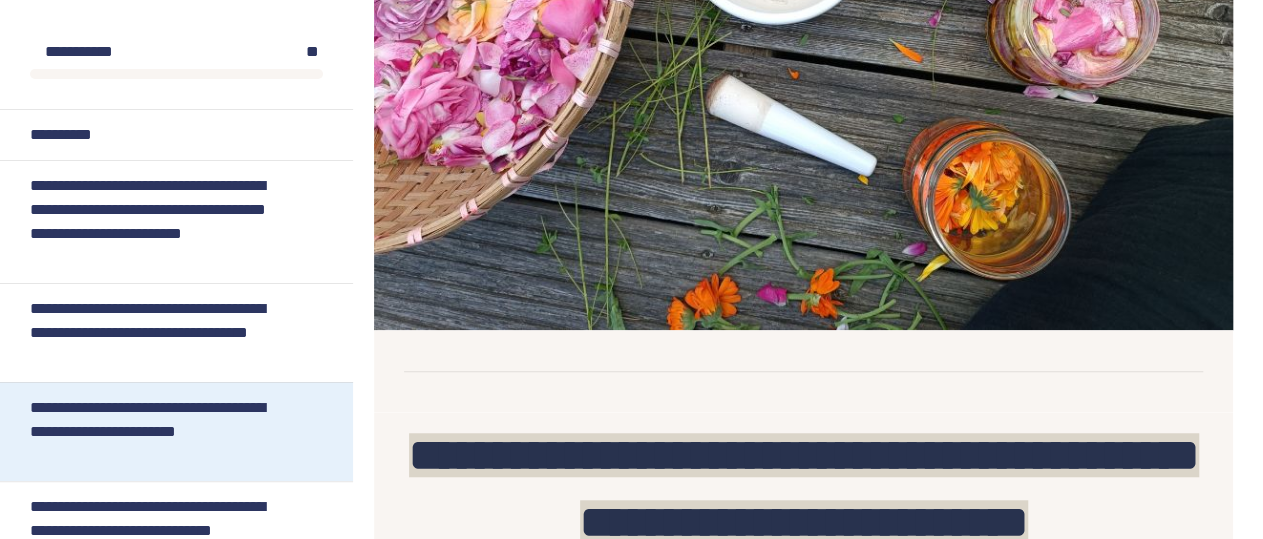 click on "**********" at bounding box center (160, 432) 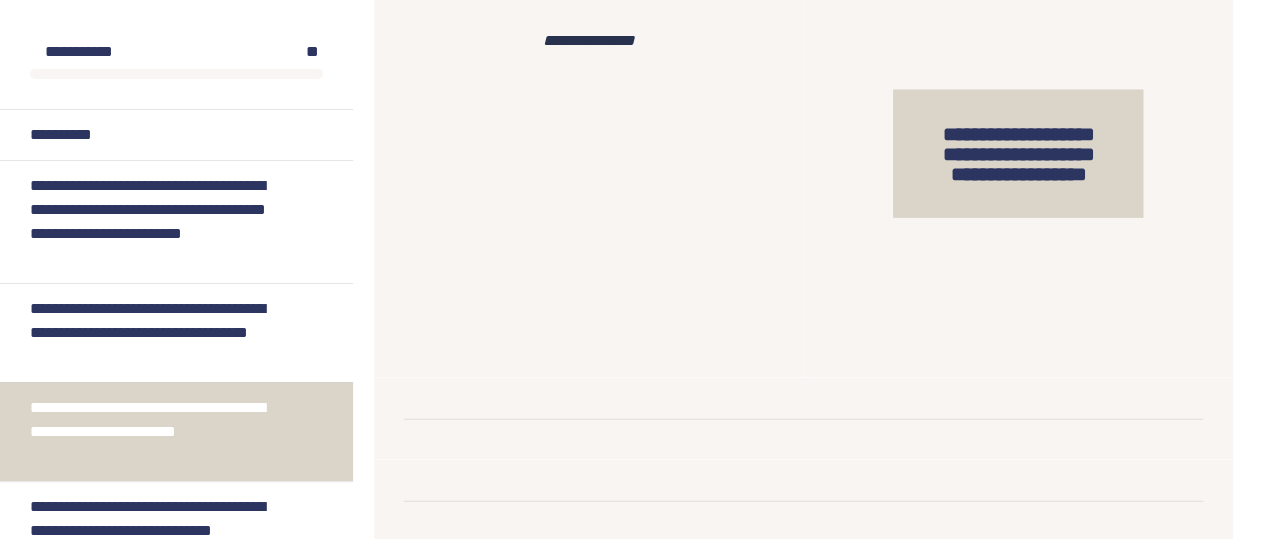 scroll, scrollTop: 2350, scrollLeft: 0, axis: vertical 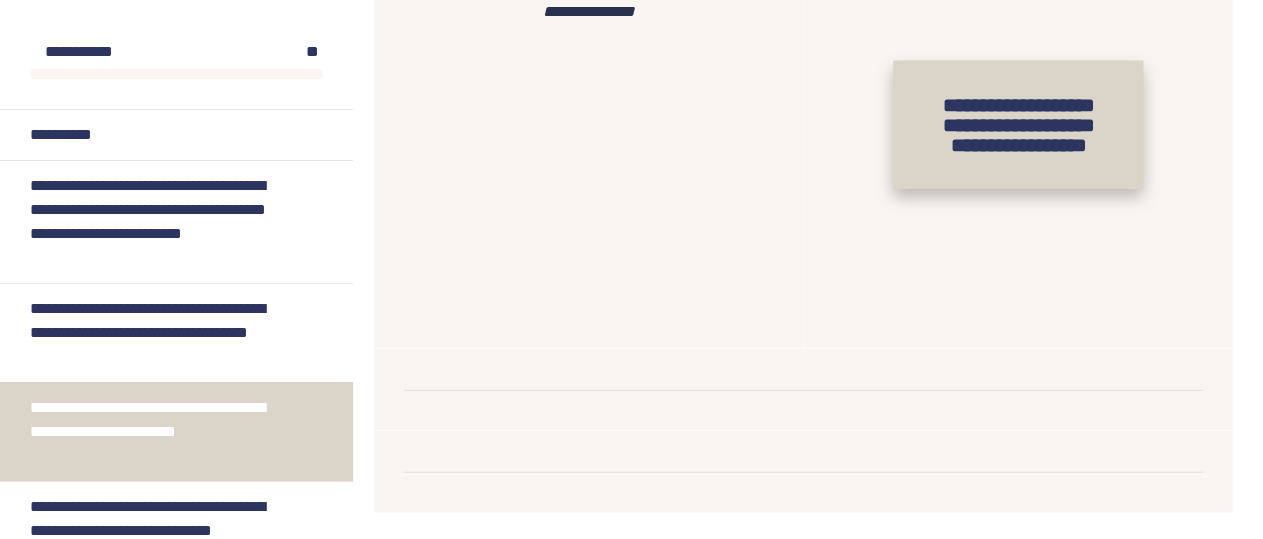 click on "**********" at bounding box center (1018, 125) 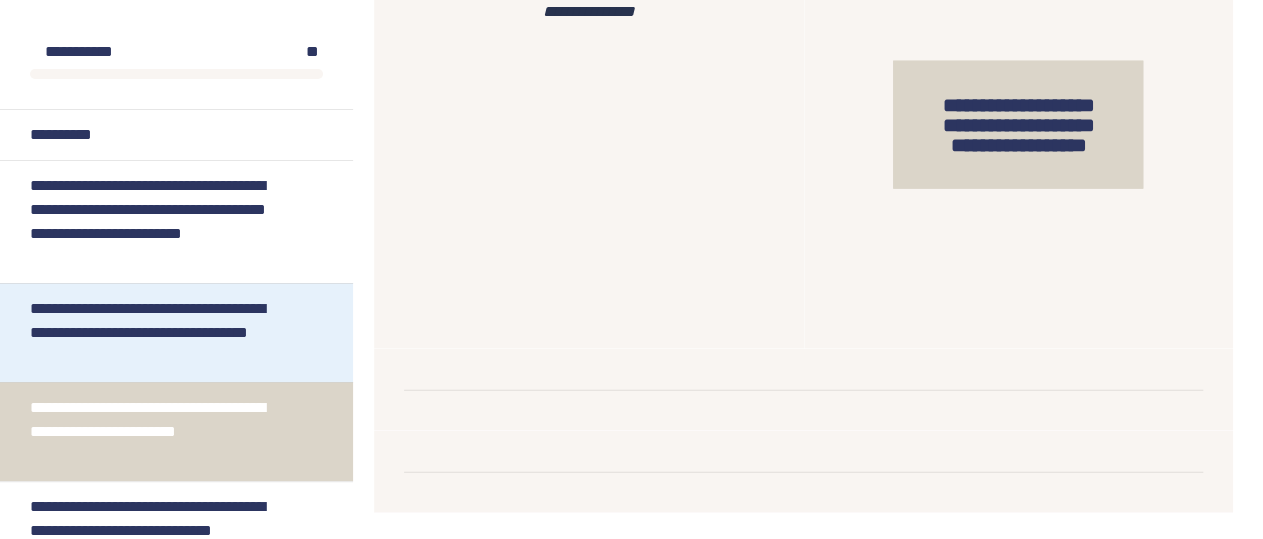 click on "**********" at bounding box center (160, 333) 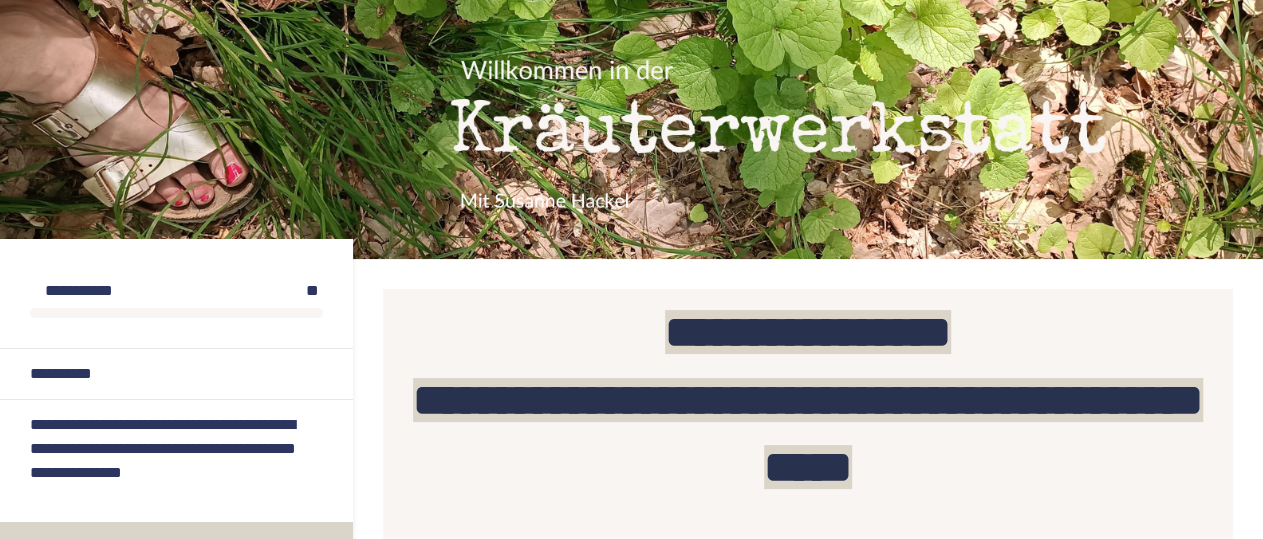 scroll, scrollTop: 0, scrollLeft: 0, axis: both 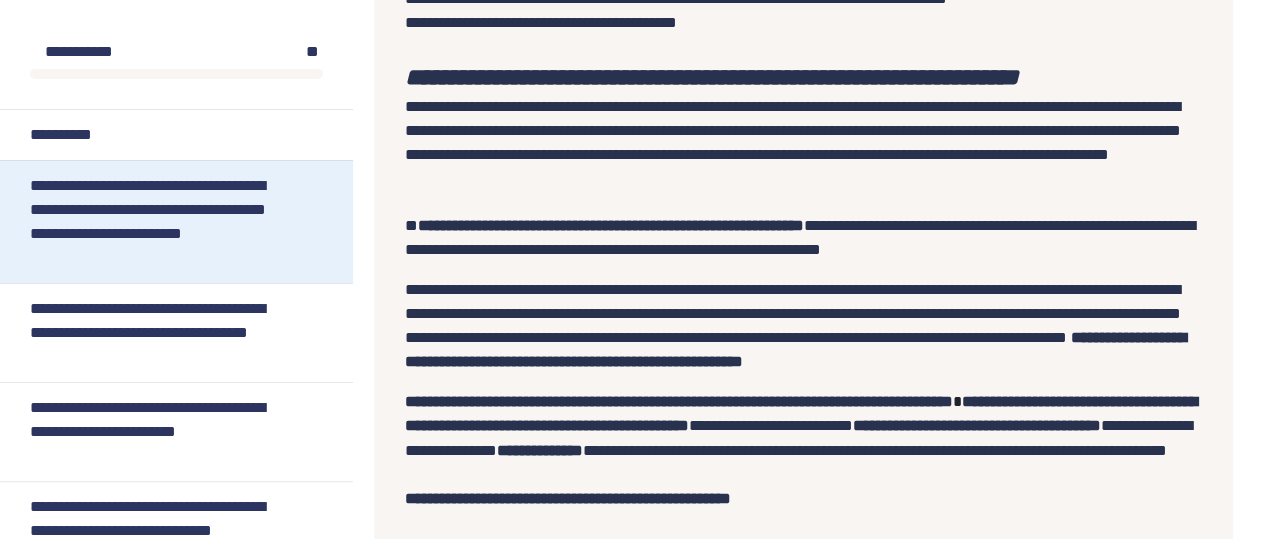 click on "**********" at bounding box center (160, 222) 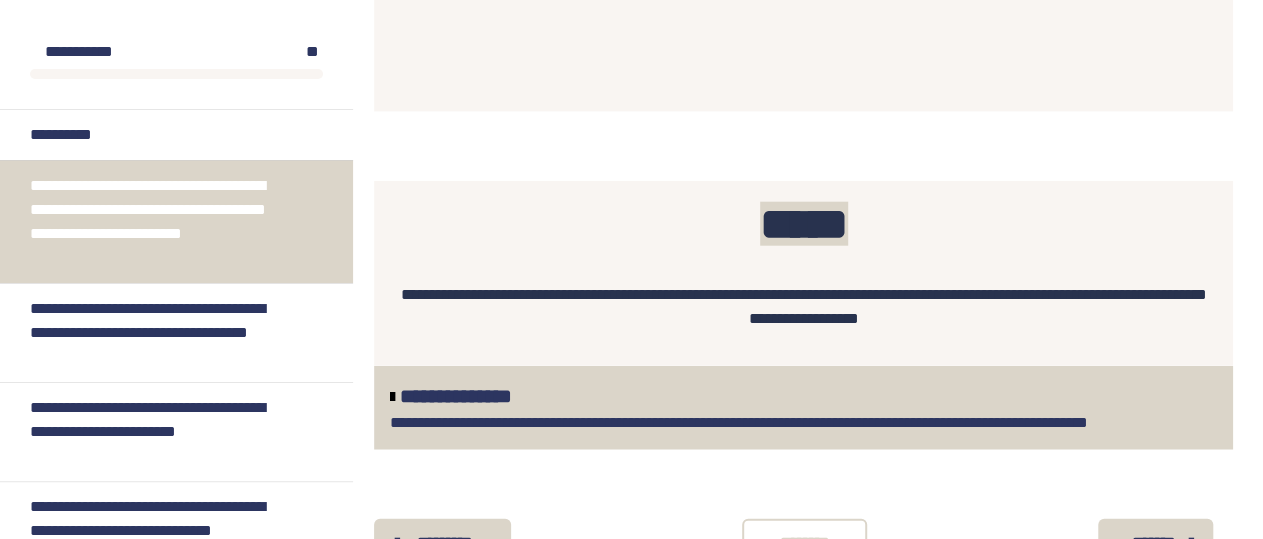 scroll, scrollTop: 2350, scrollLeft: 0, axis: vertical 